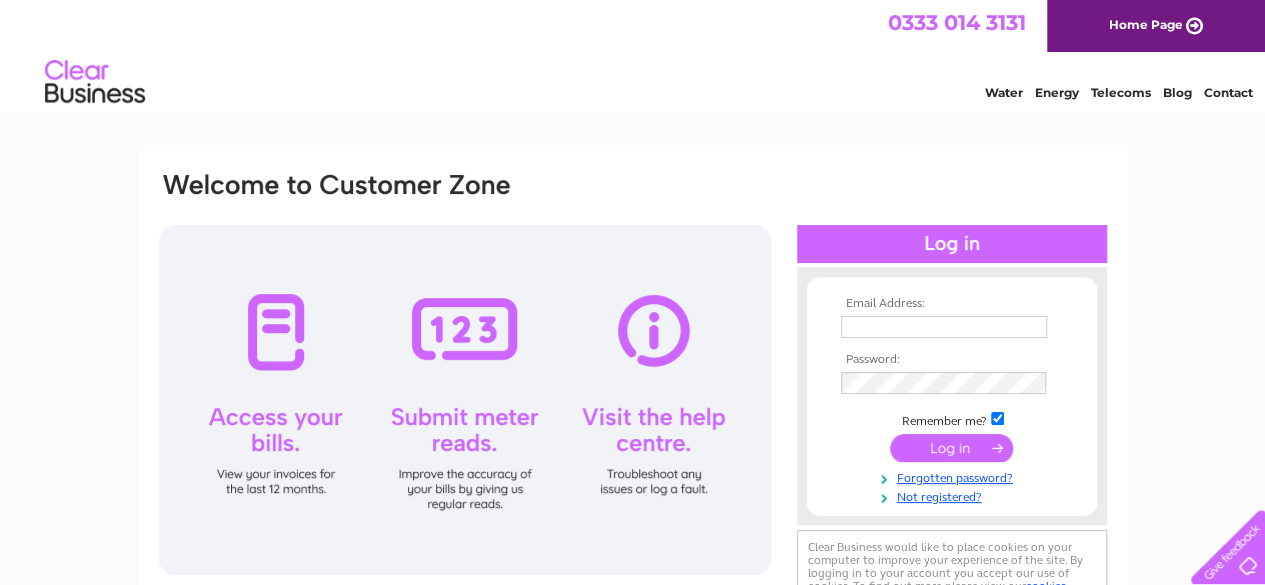 scroll, scrollTop: 0, scrollLeft: 0, axis: both 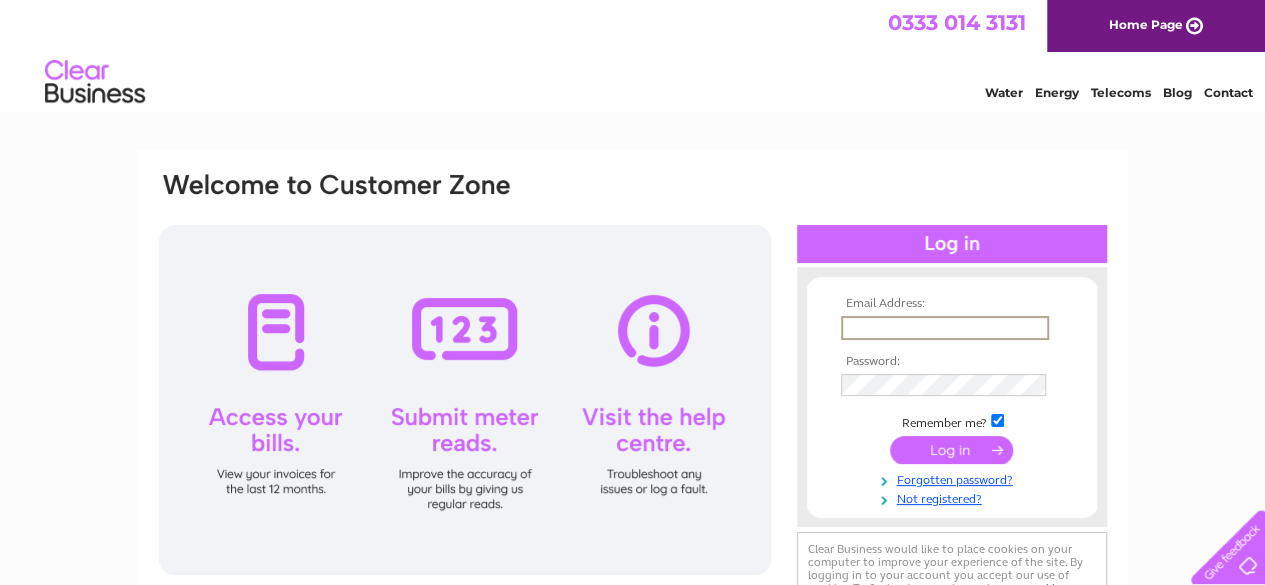 type on "[EMAIL_ADDRESS][DOMAIN_NAME]" 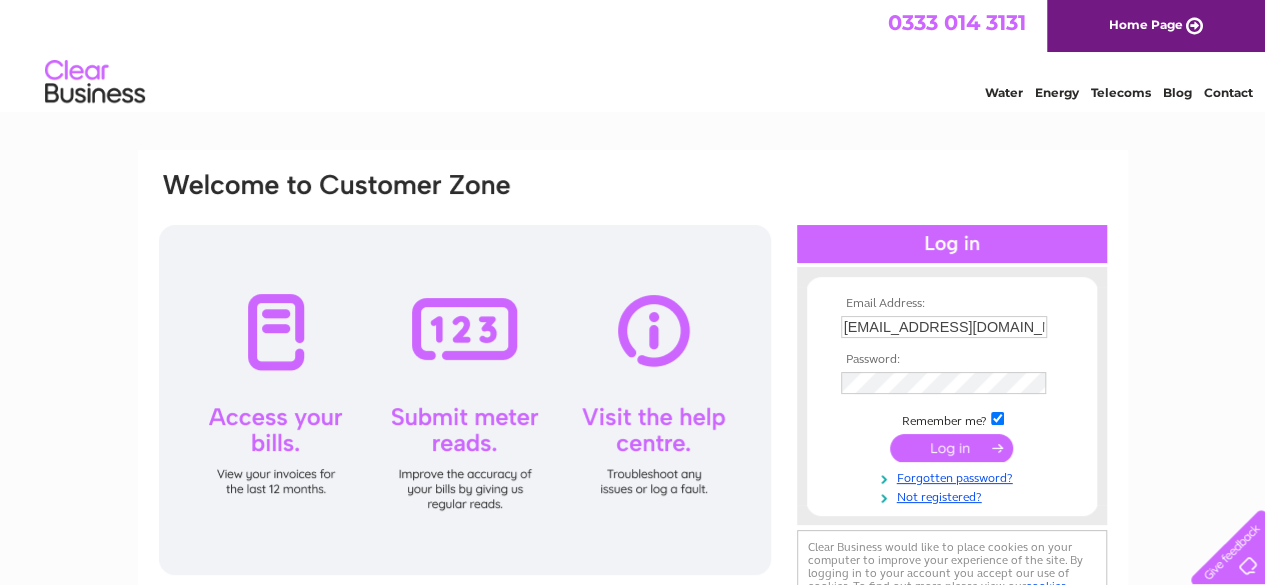 click at bounding box center [952, 448] 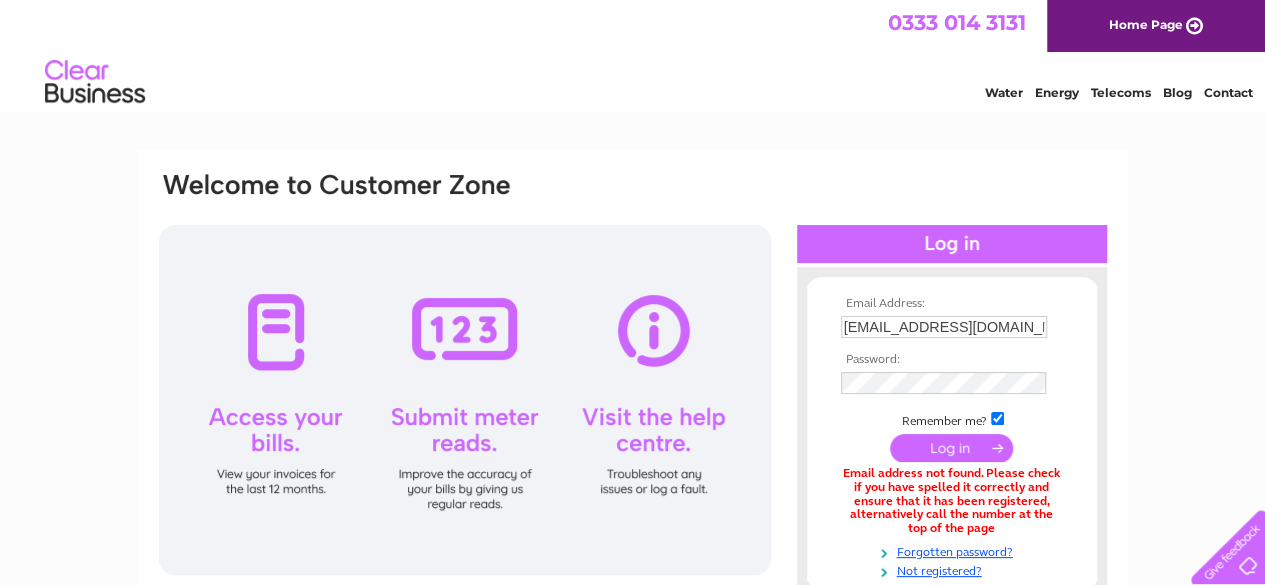 scroll, scrollTop: 0, scrollLeft: 0, axis: both 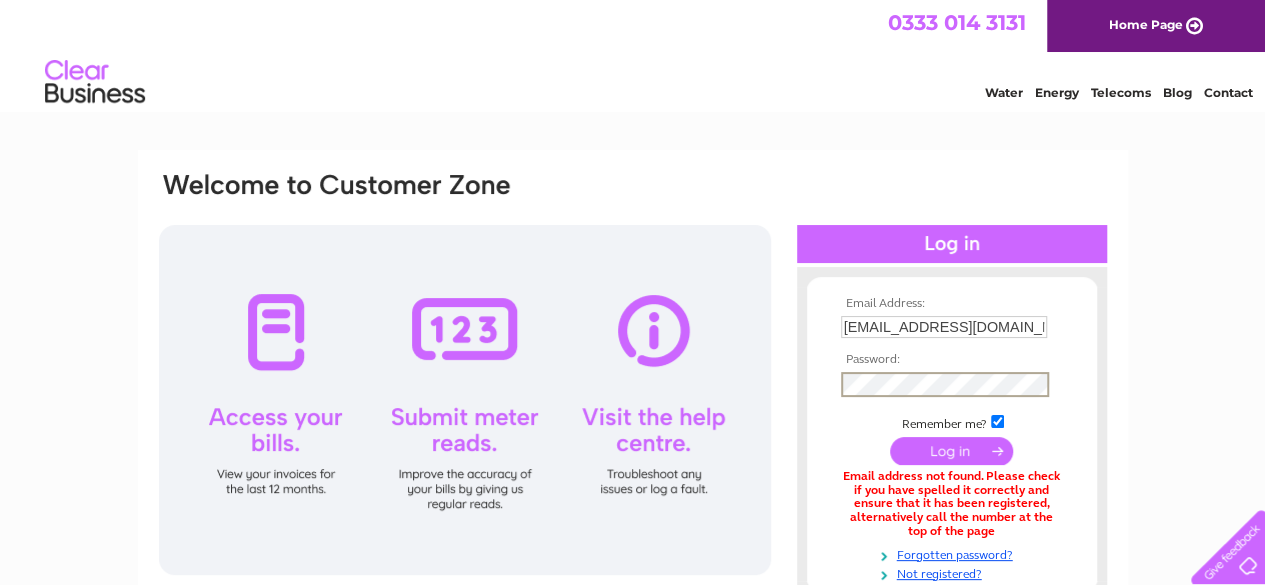 click at bounding box center (951, 451) 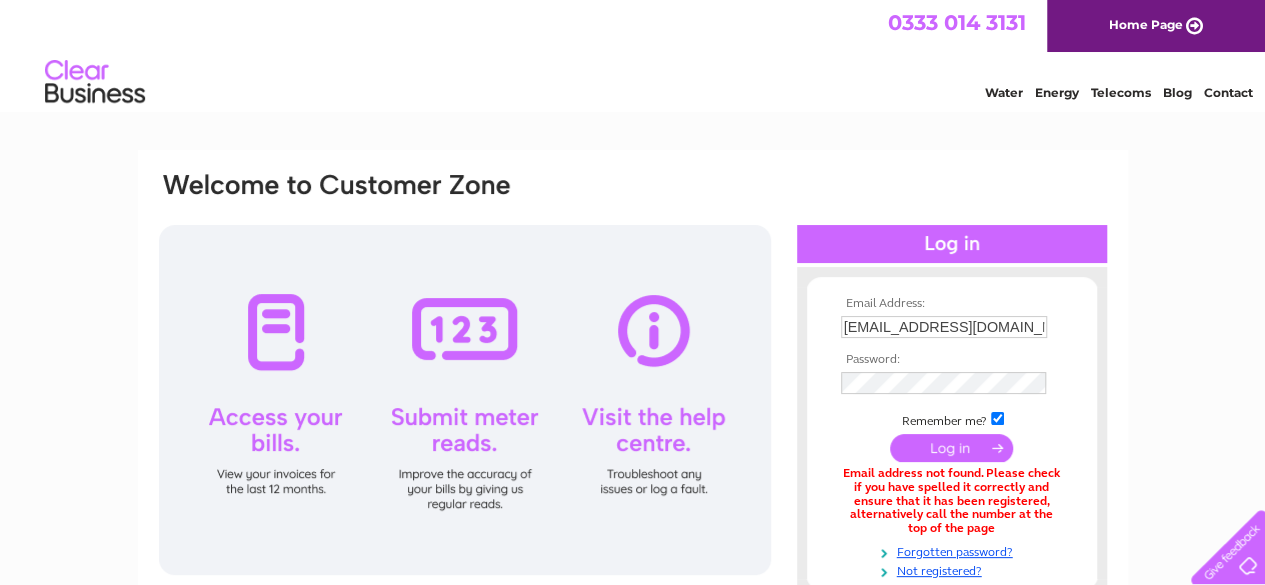 scroll, scrollTop: 0, scrollLeft: 0, axis: both 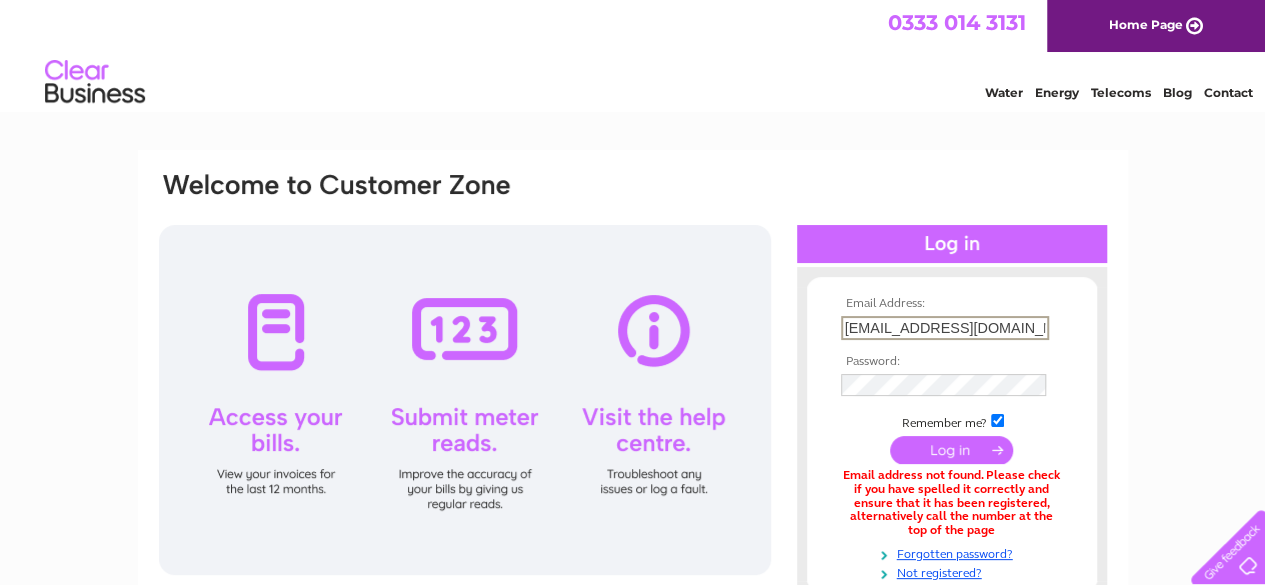 click on "[EMAIL_ADDRESS][DOMAIN_NAME]" at bounding box center [945, 328] 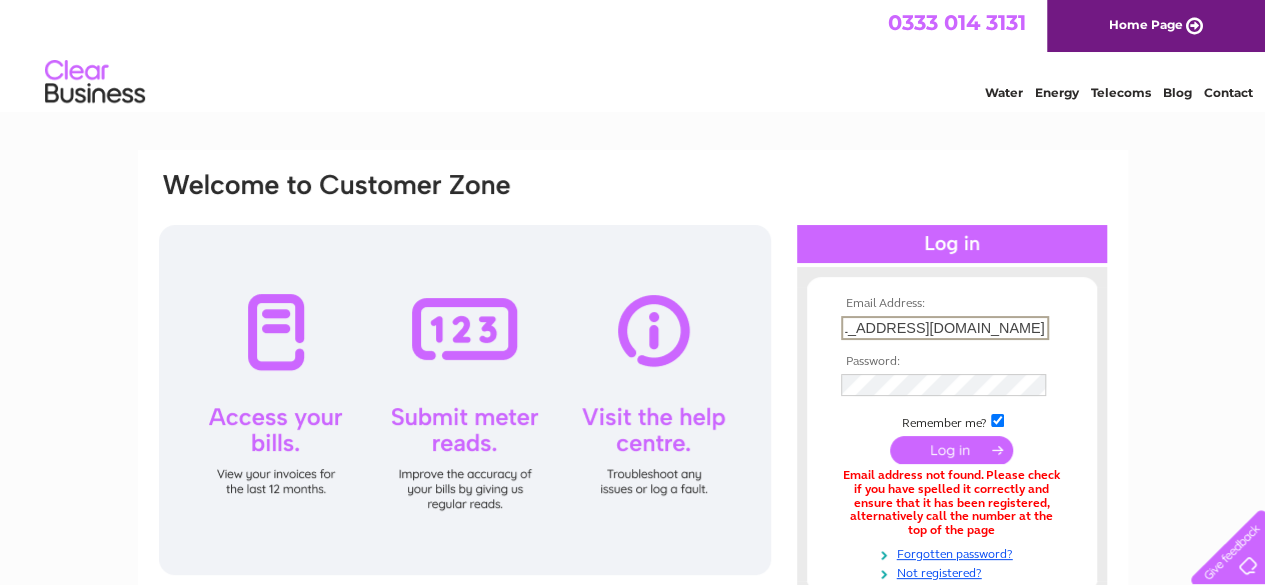 scroll, scrollTop: 0, scrollLeft: 36, axis: horizontal 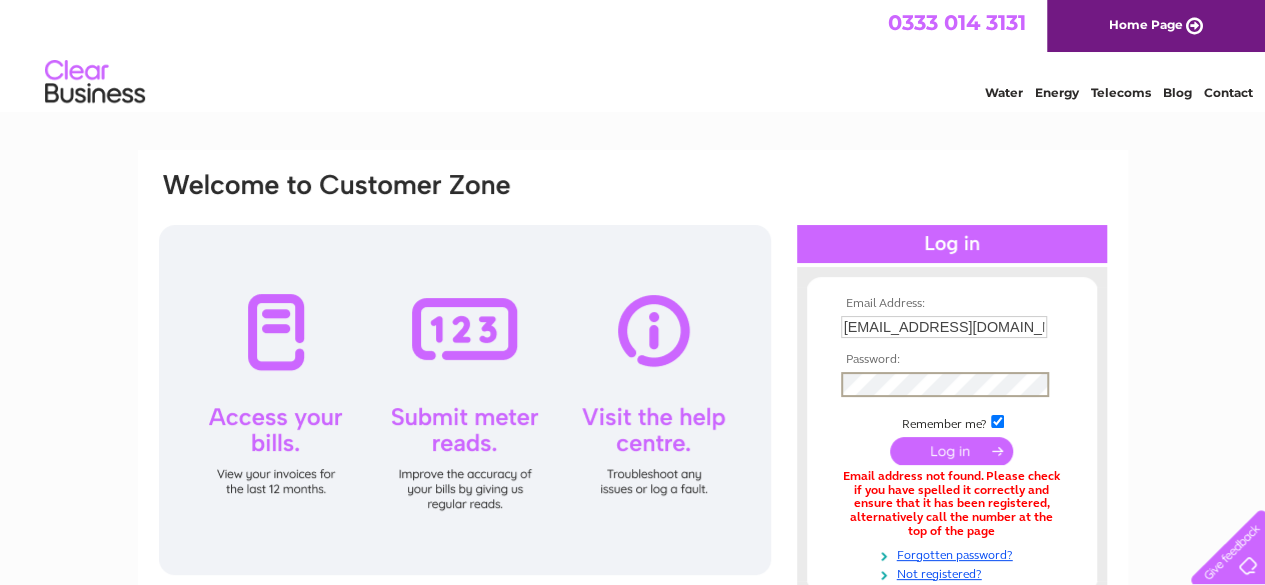 click at bounding box center (951, 451) 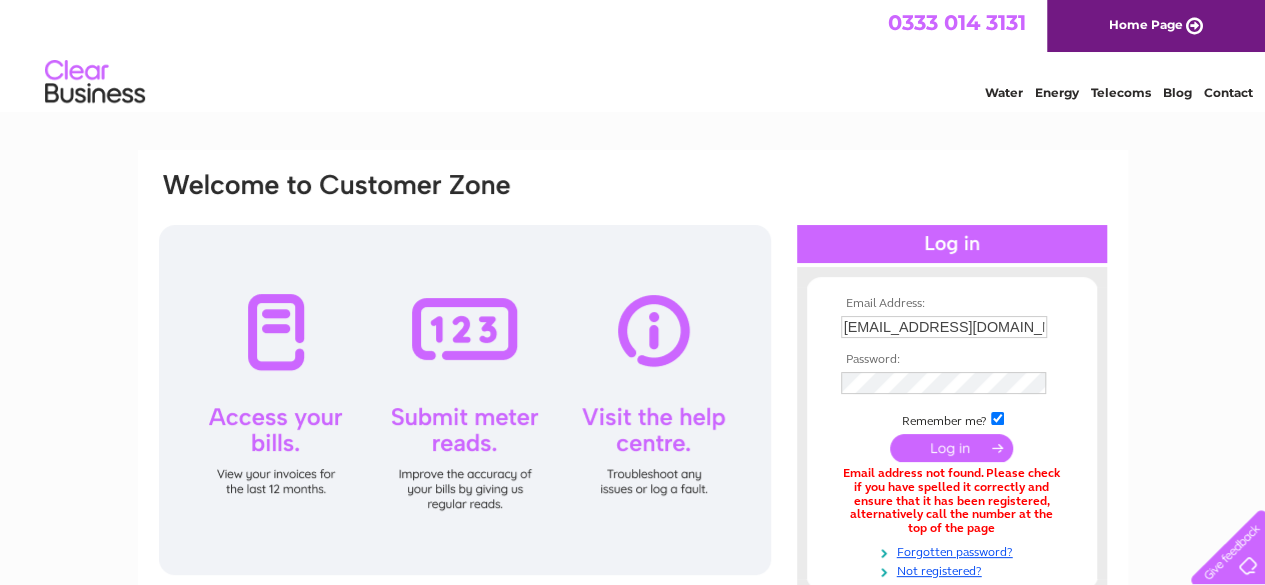 scroll, scrollTop: 0, scrollLeft: 0, axis: both 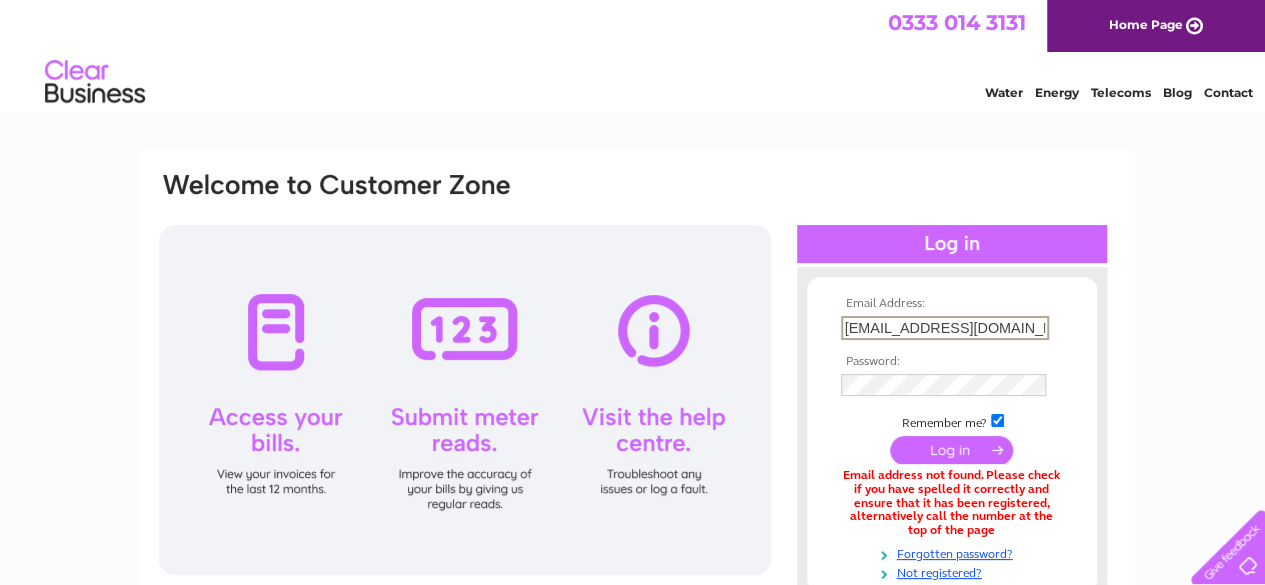 click on "[EMAIL_ADDRESS][DOMAIN_NAME]" at bounding box center (945, 328) 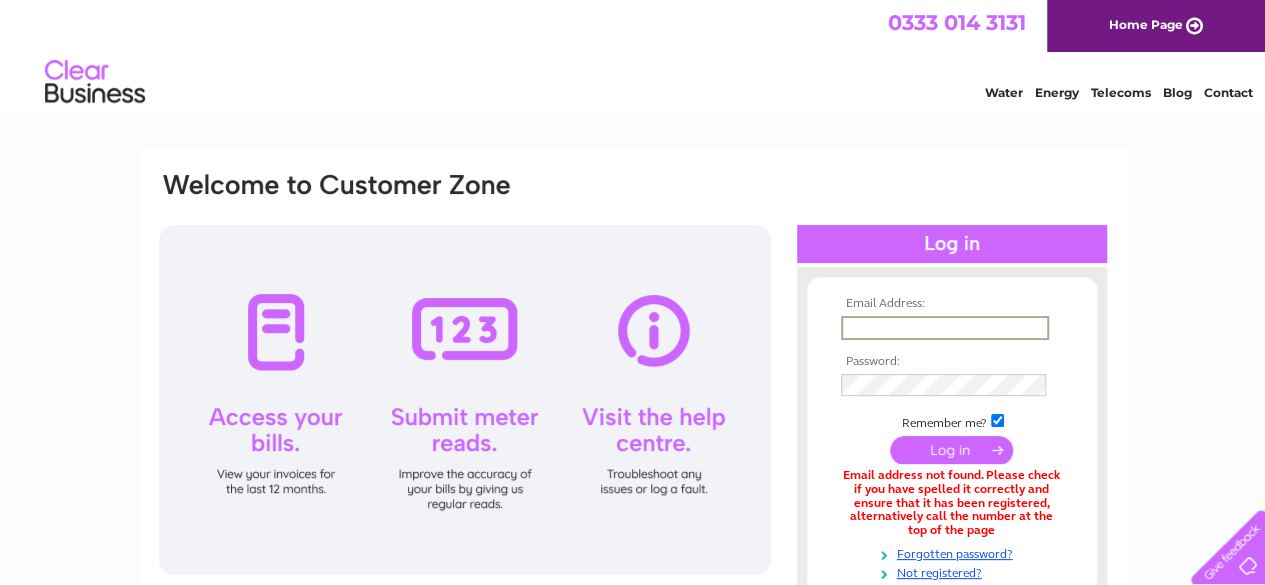 type 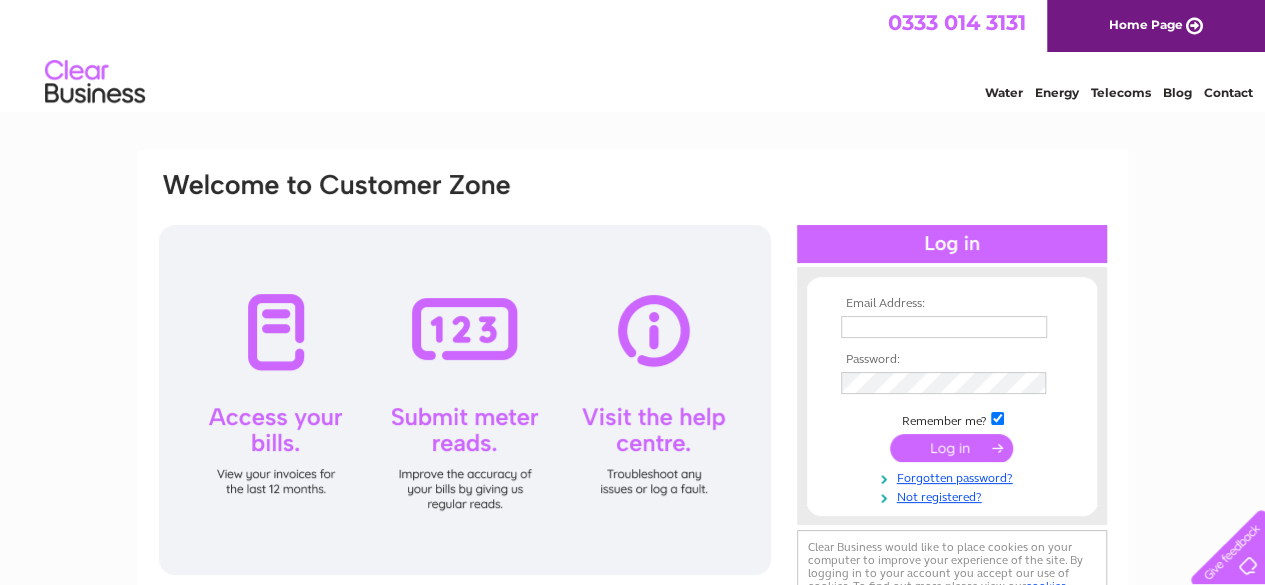 scroll, scrollTop: 0, scrollLeft: 0, axis: both 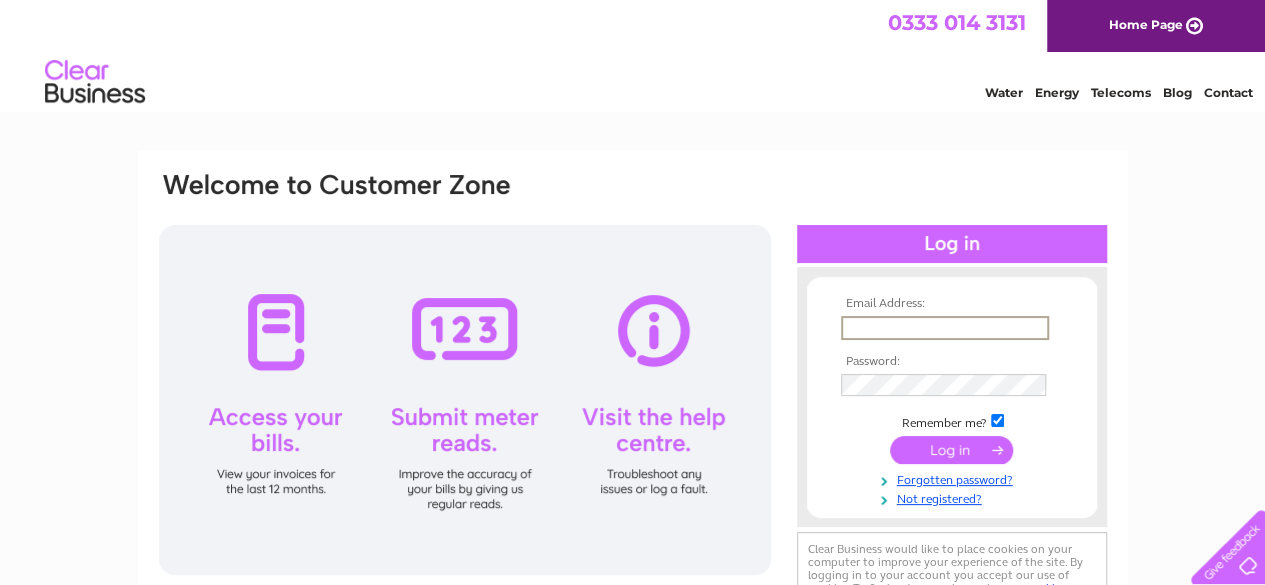 click at bounding box center [945, 328] 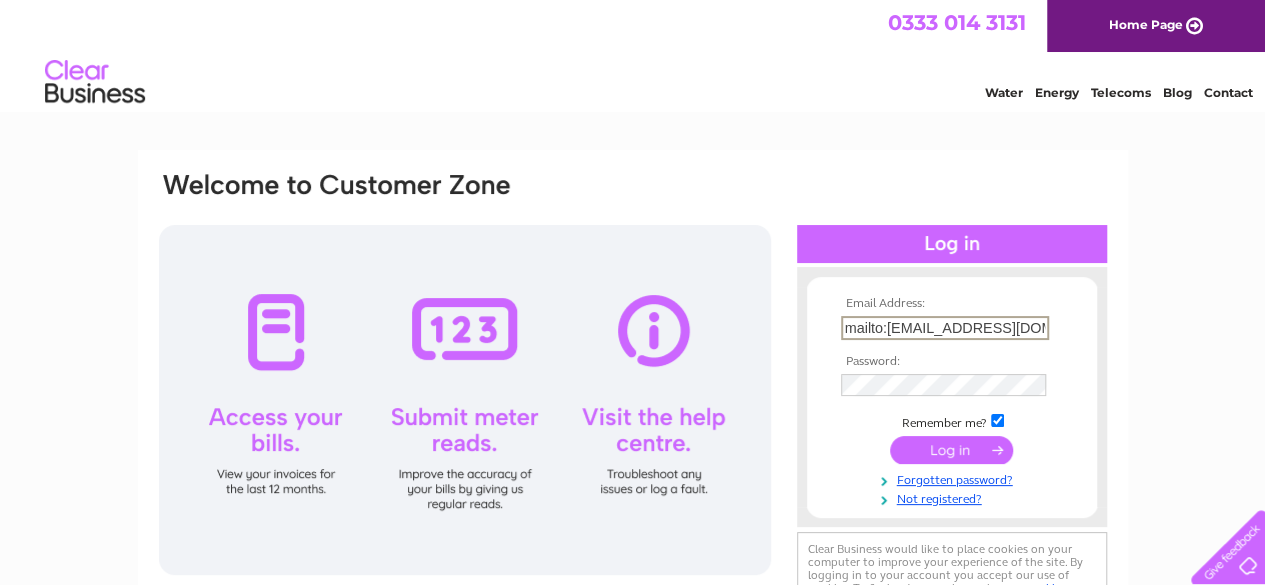scroll, scrollTop: 0, scrollLeft: 95, axis: horizontal 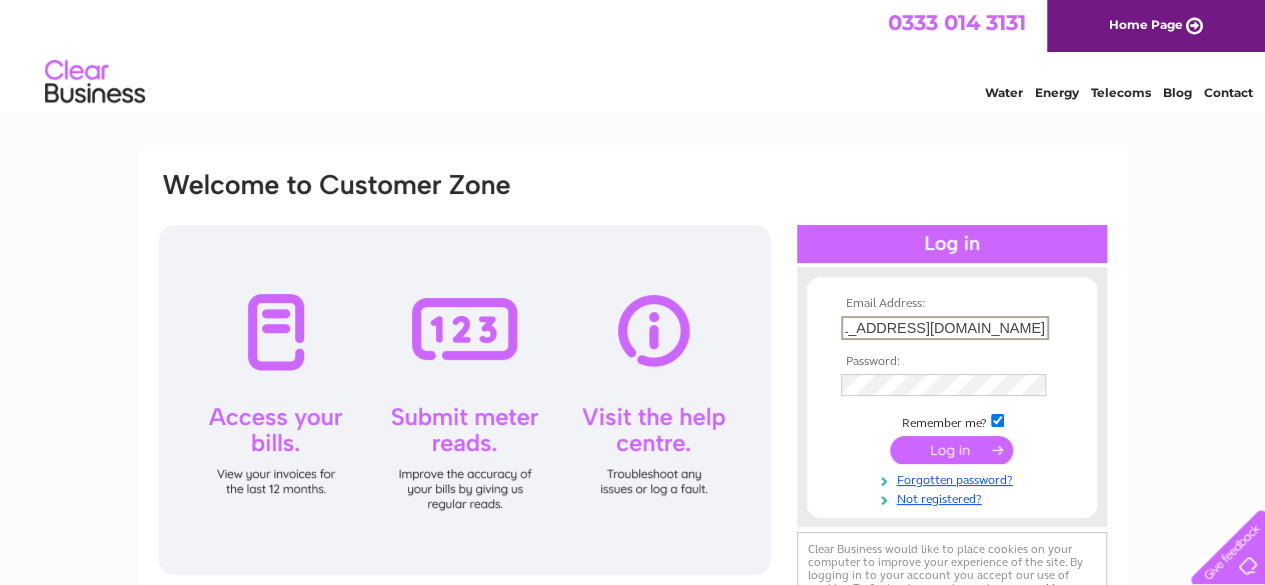 type on "mailto:[EMAIL_ADDRESS][DOMAIN_NAME]" 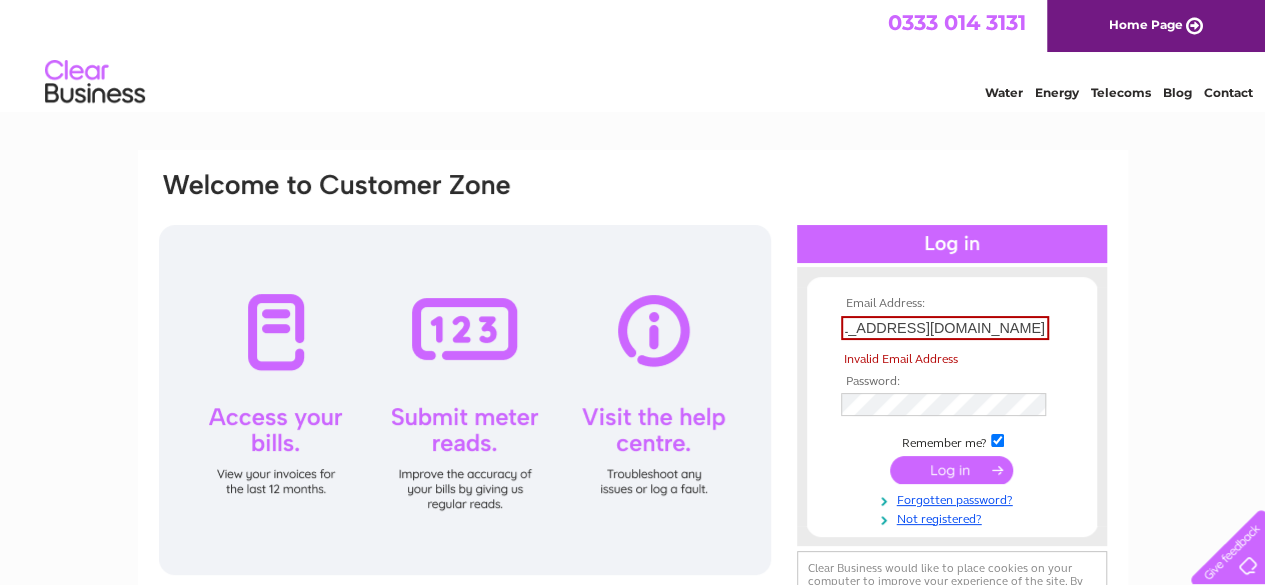 scroll, scrollTop: 0, scrollLeft: 0, axis: both 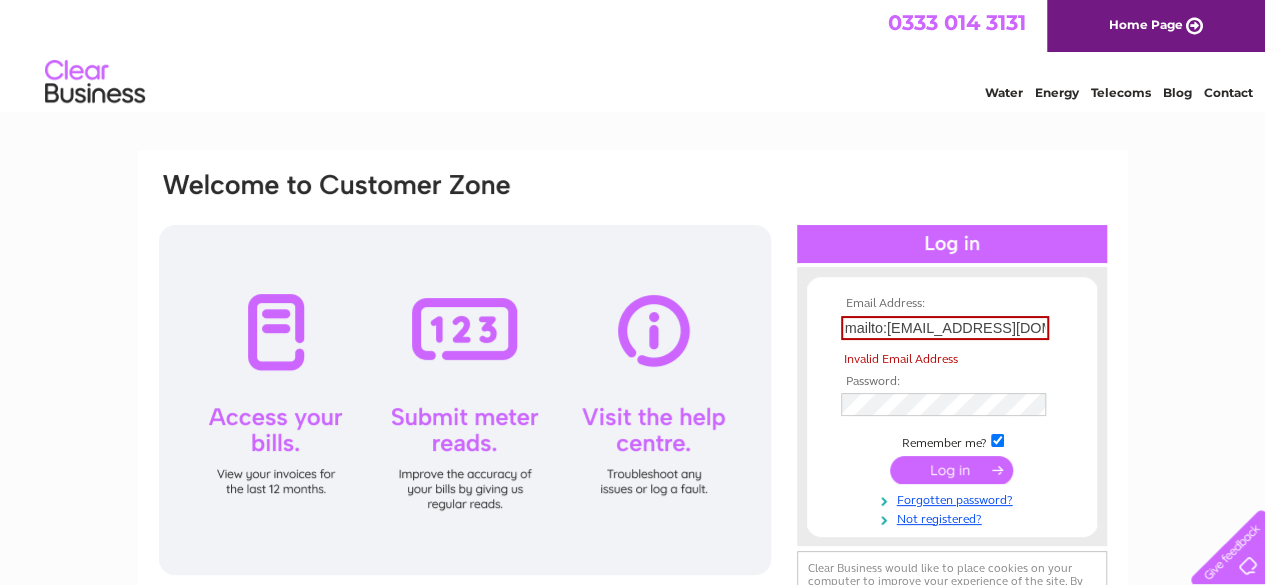 click at bounding box center [951, 470] 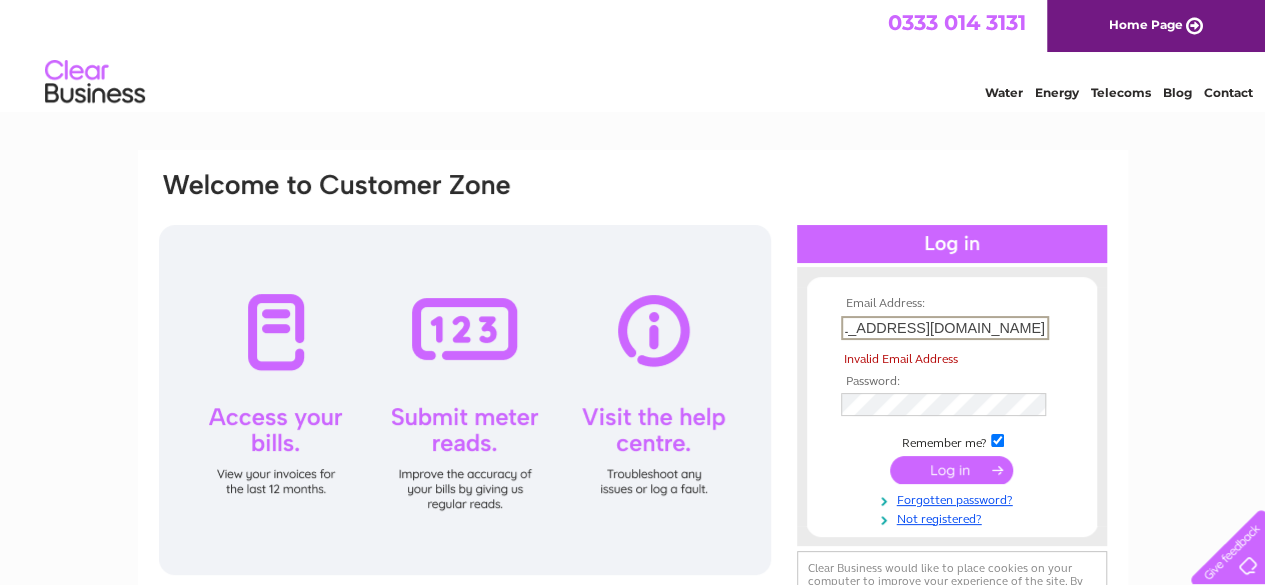 scroll, scrollTop: 0, scrollLeft: 0, axis: both 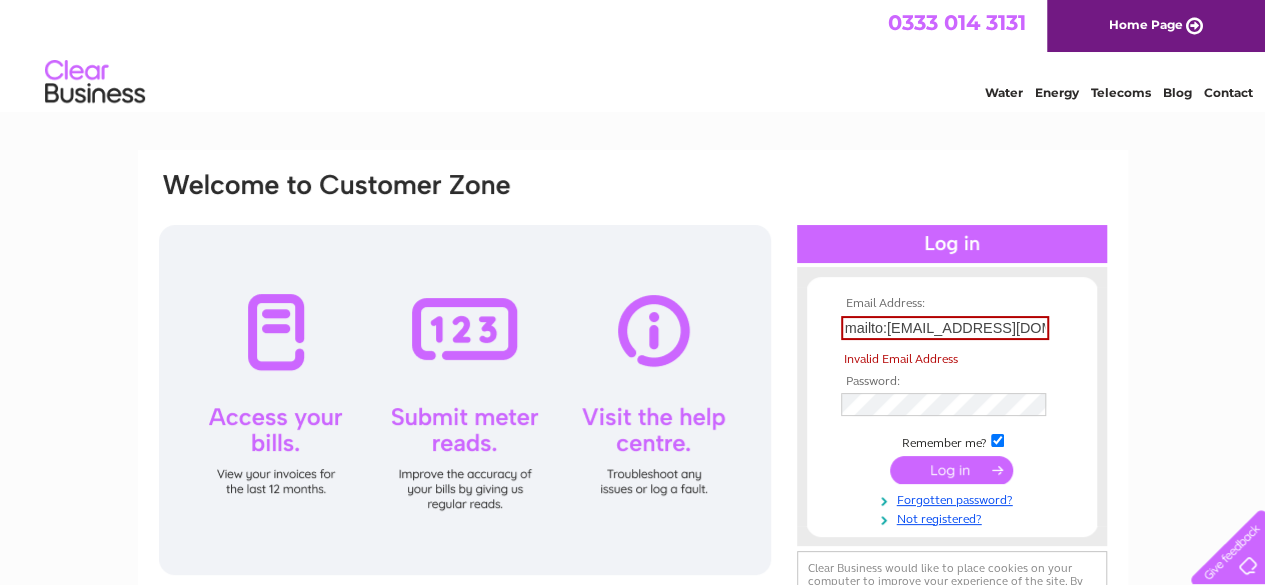 drag, startPoint x: 1031, startPoint y: 478, endPoint x: 1169, endPoint y: 601, distance: 184.8594 